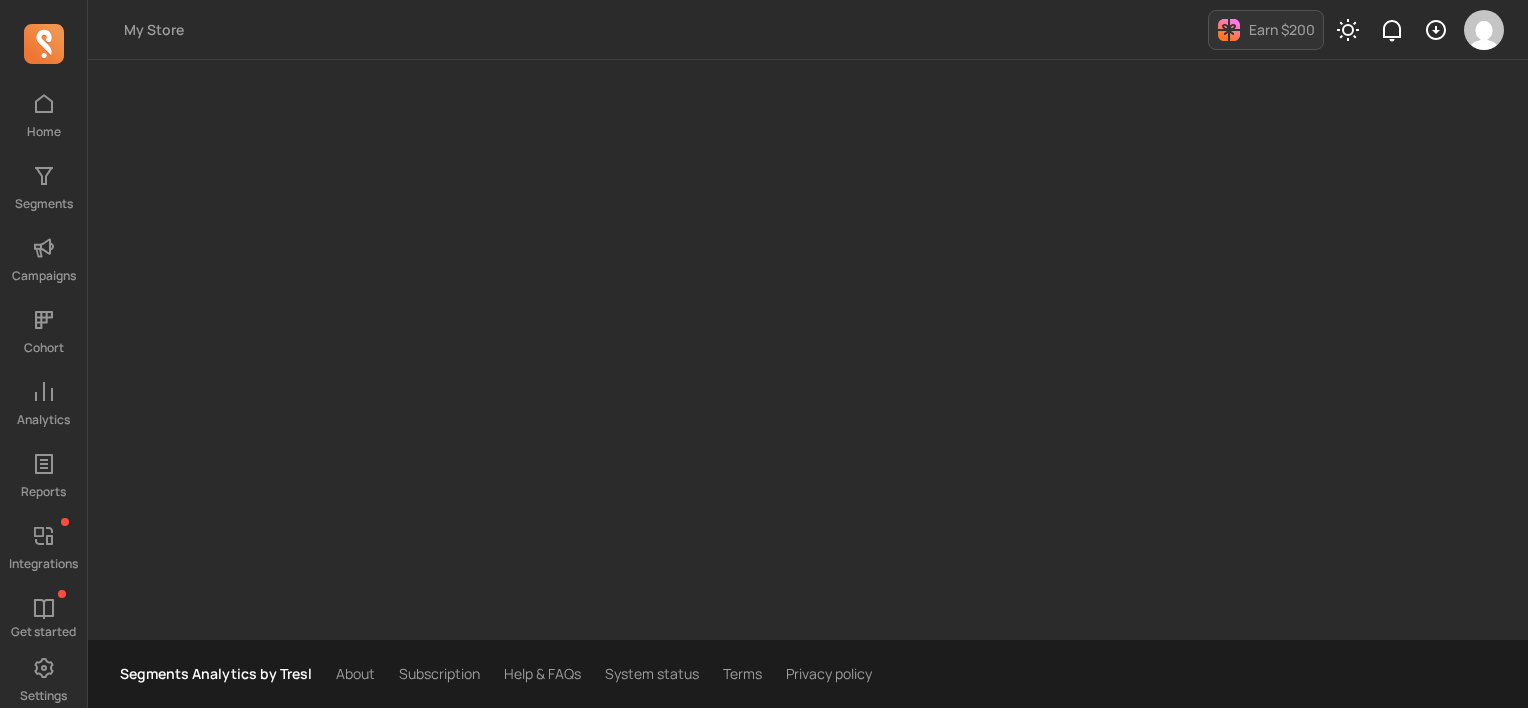 scroll, scrollTop: 0, scrollLeft: 0, axis: both 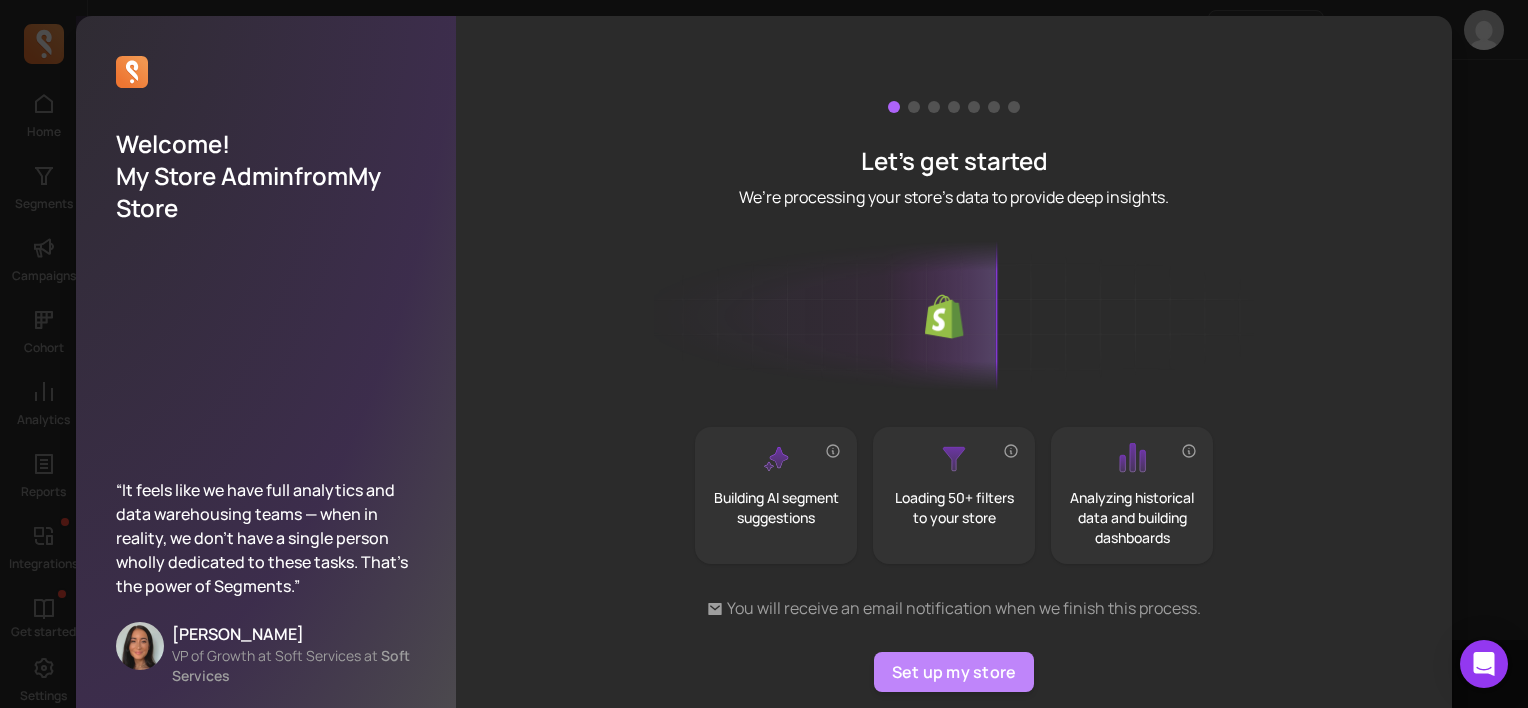 click on "Set up my store" at bounding box center [954, 672] 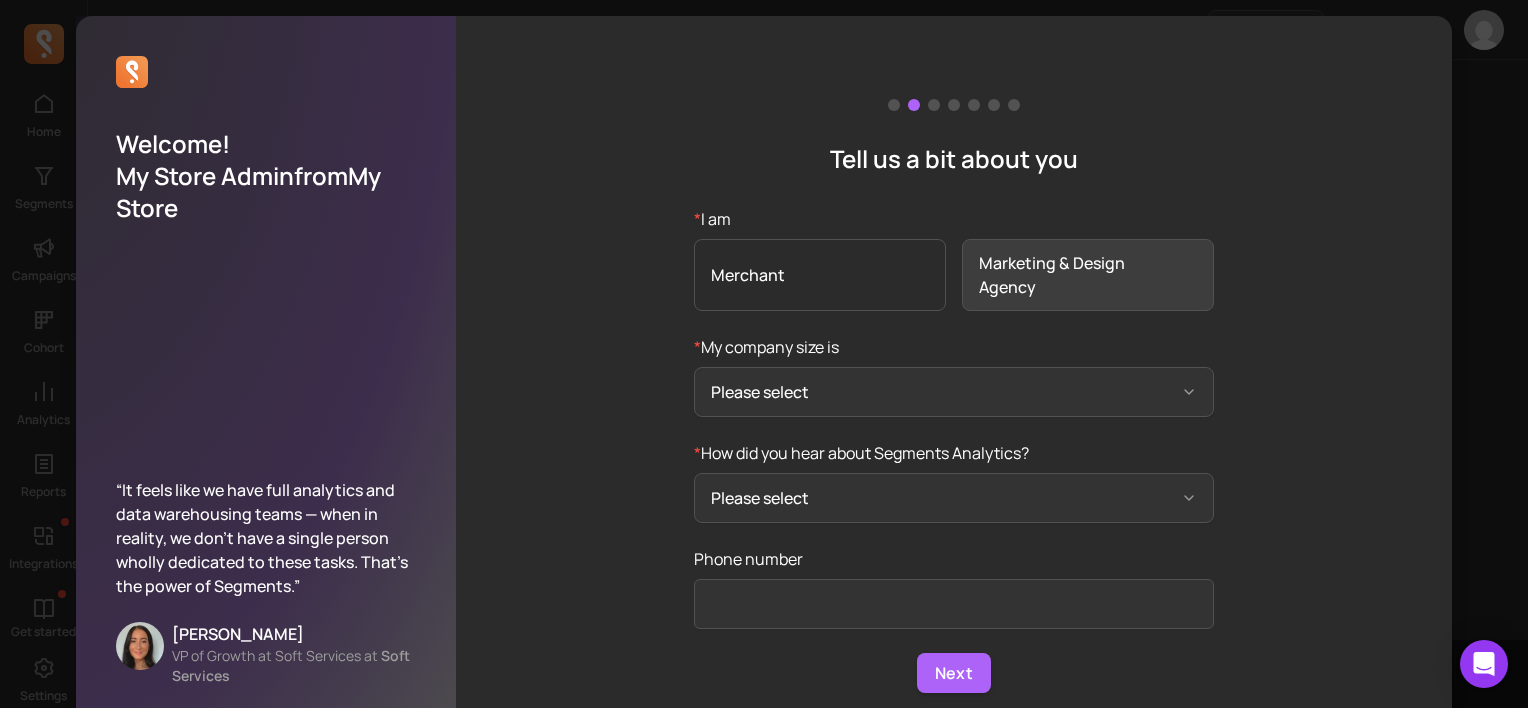 click on "Merchant" at bounding box center [820, 275] 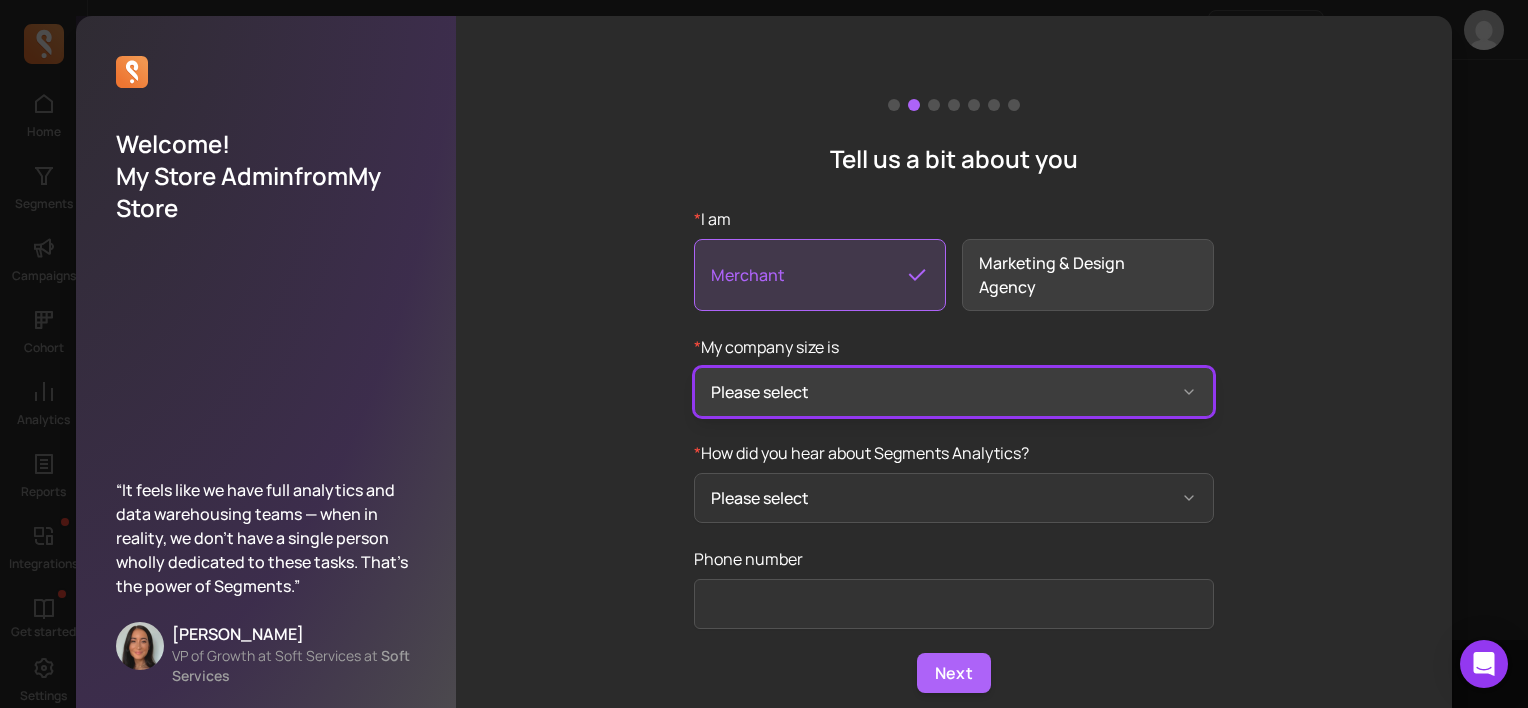 click on "Please select" at bounding box center [954, 392] 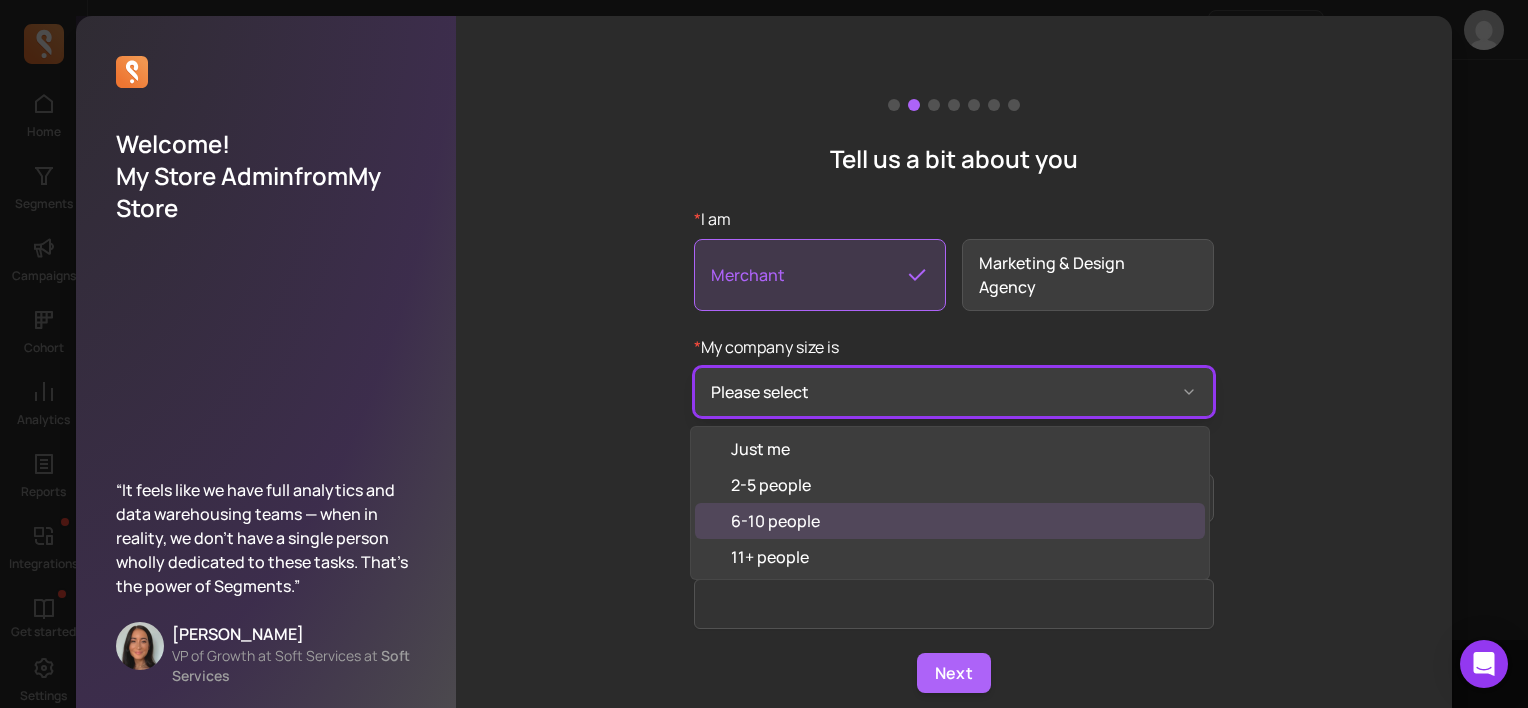 drag, startPoint x: 863, startPoint y: 392, endPoint x: 838, endPoint y: 524, distance: 134.34657 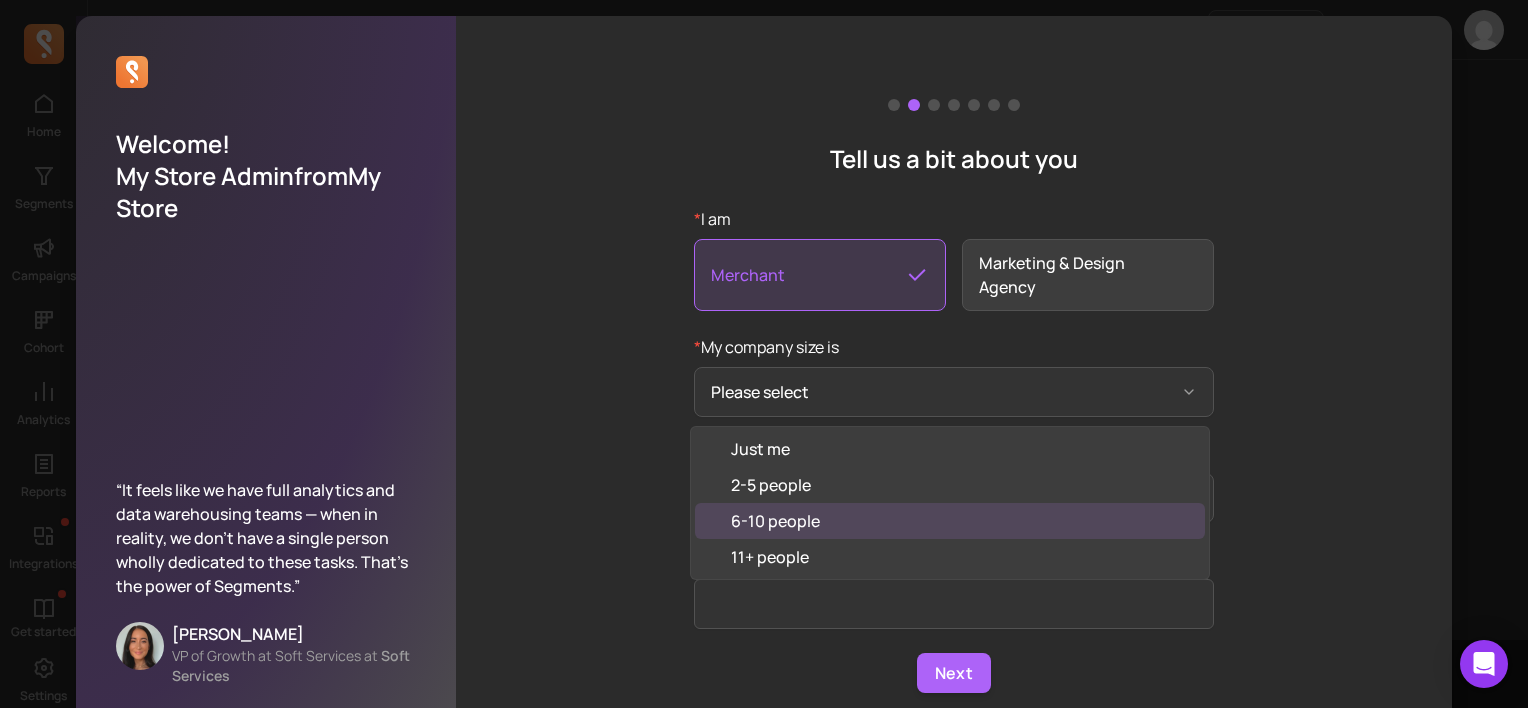 click on "6-10 people" at bounding box center [950, 521] 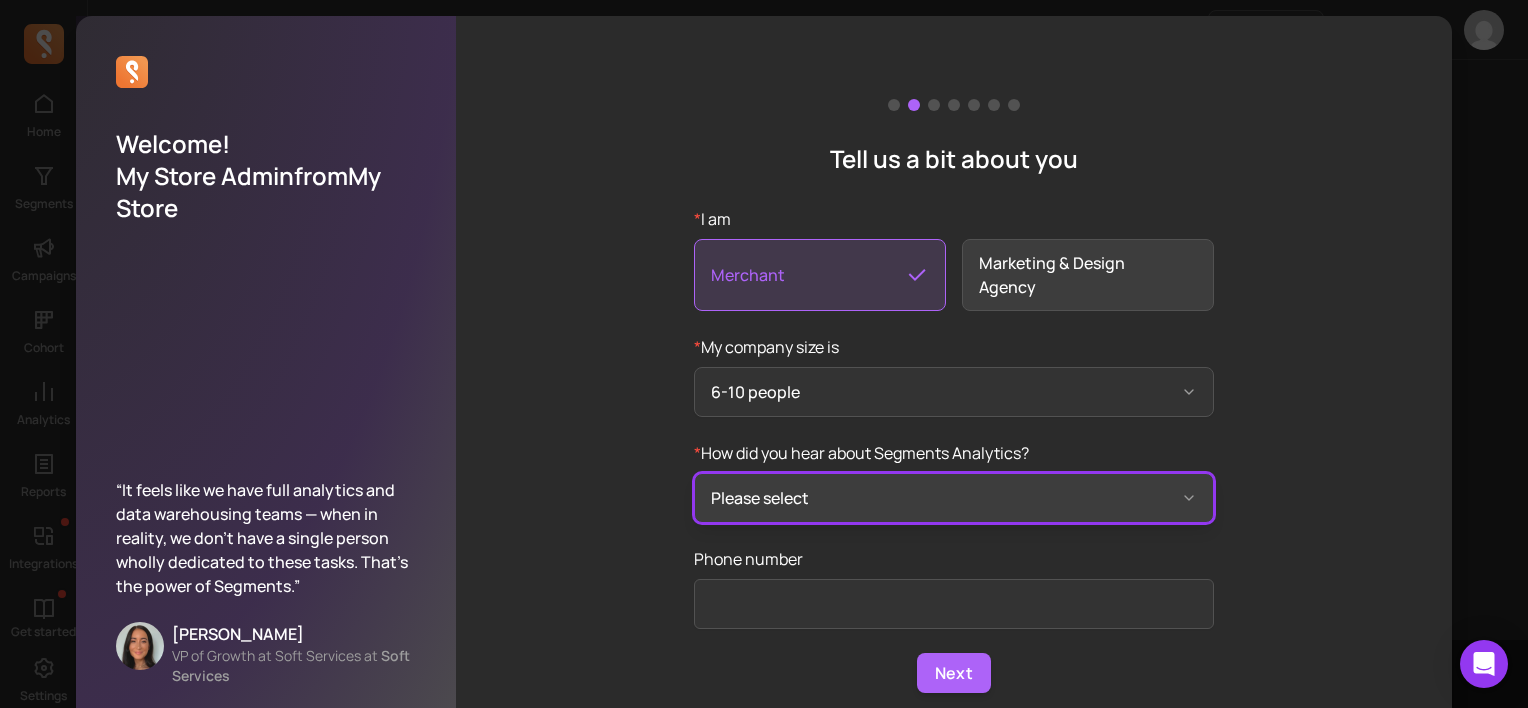 click on "Please select" at bounding box center [954, 498] 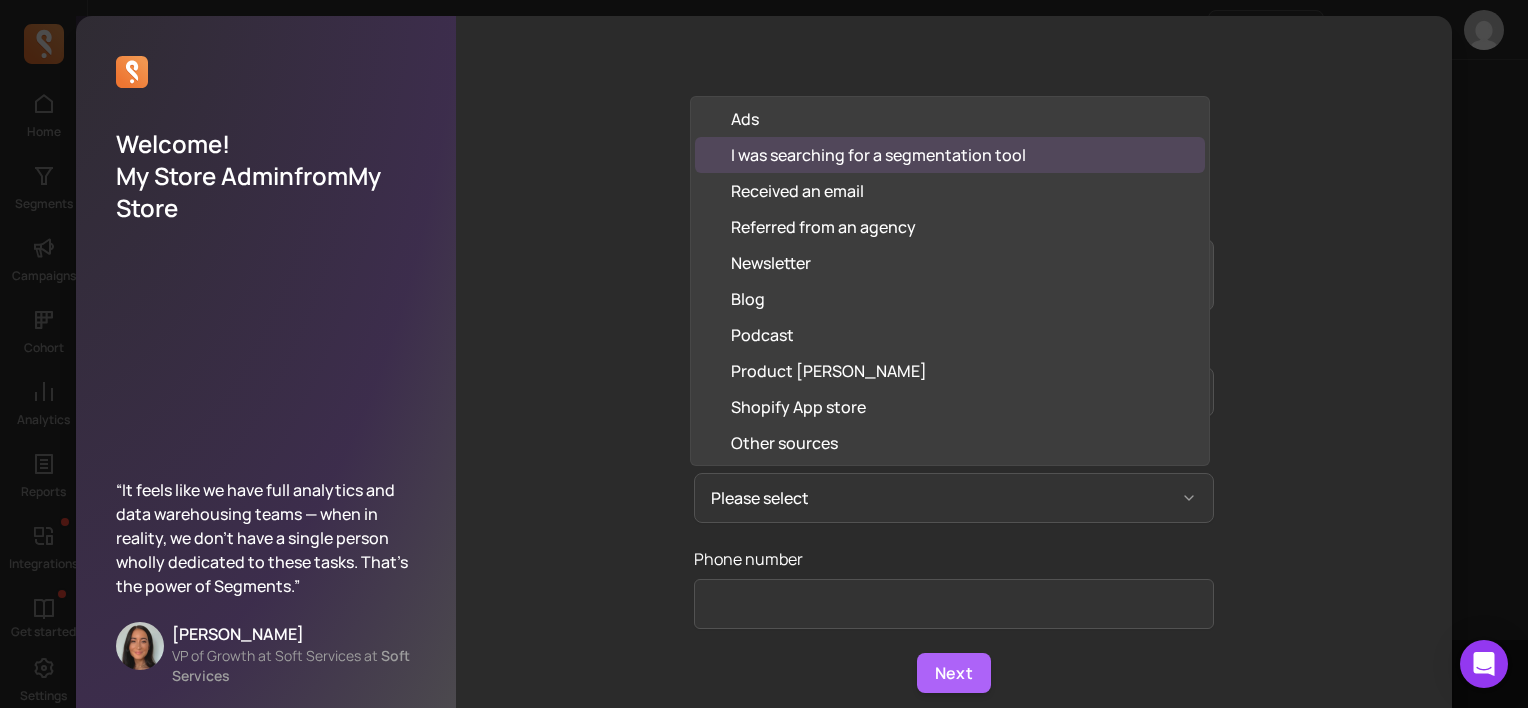 click on "I was searching for a segmentation tool" at bounding box center (878, 155) 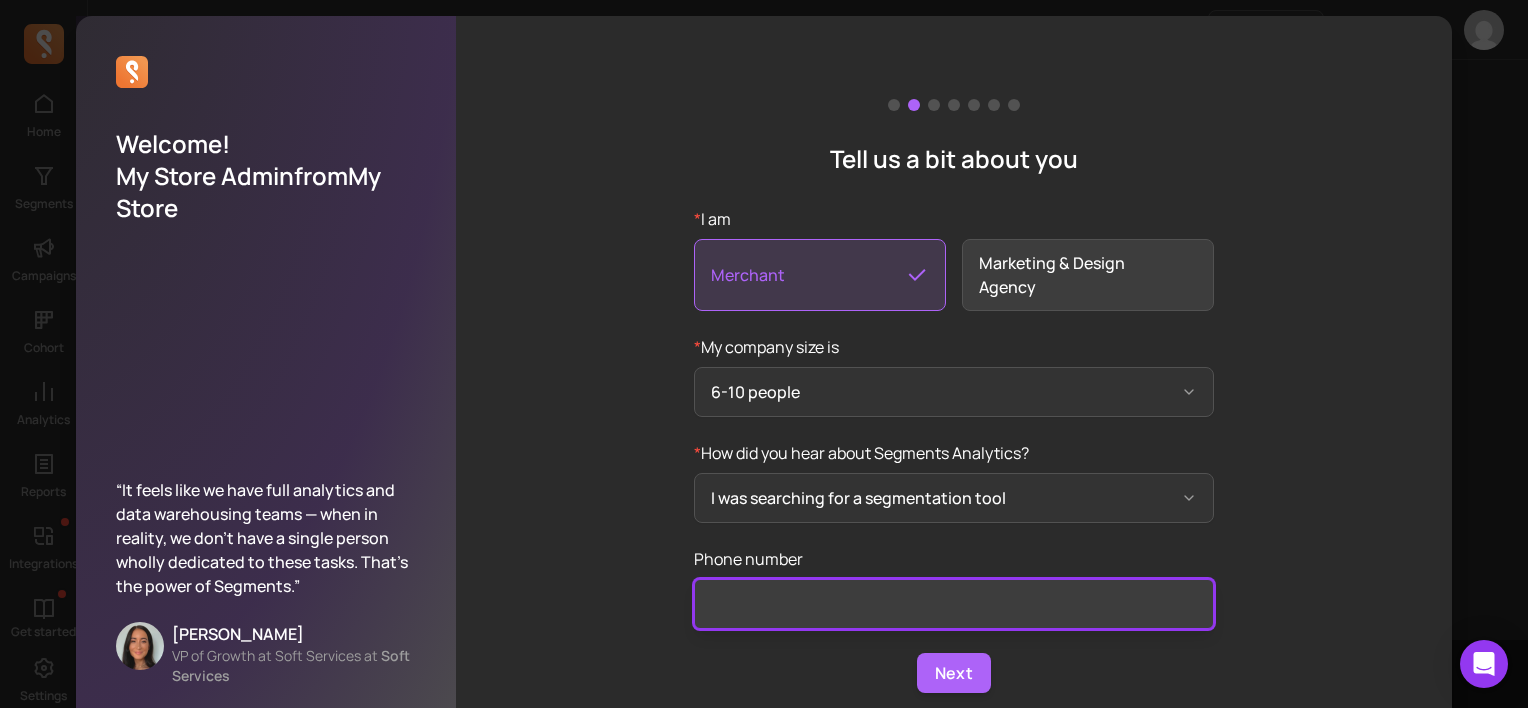 click on "Phone number" at bounding box center (954, 604) 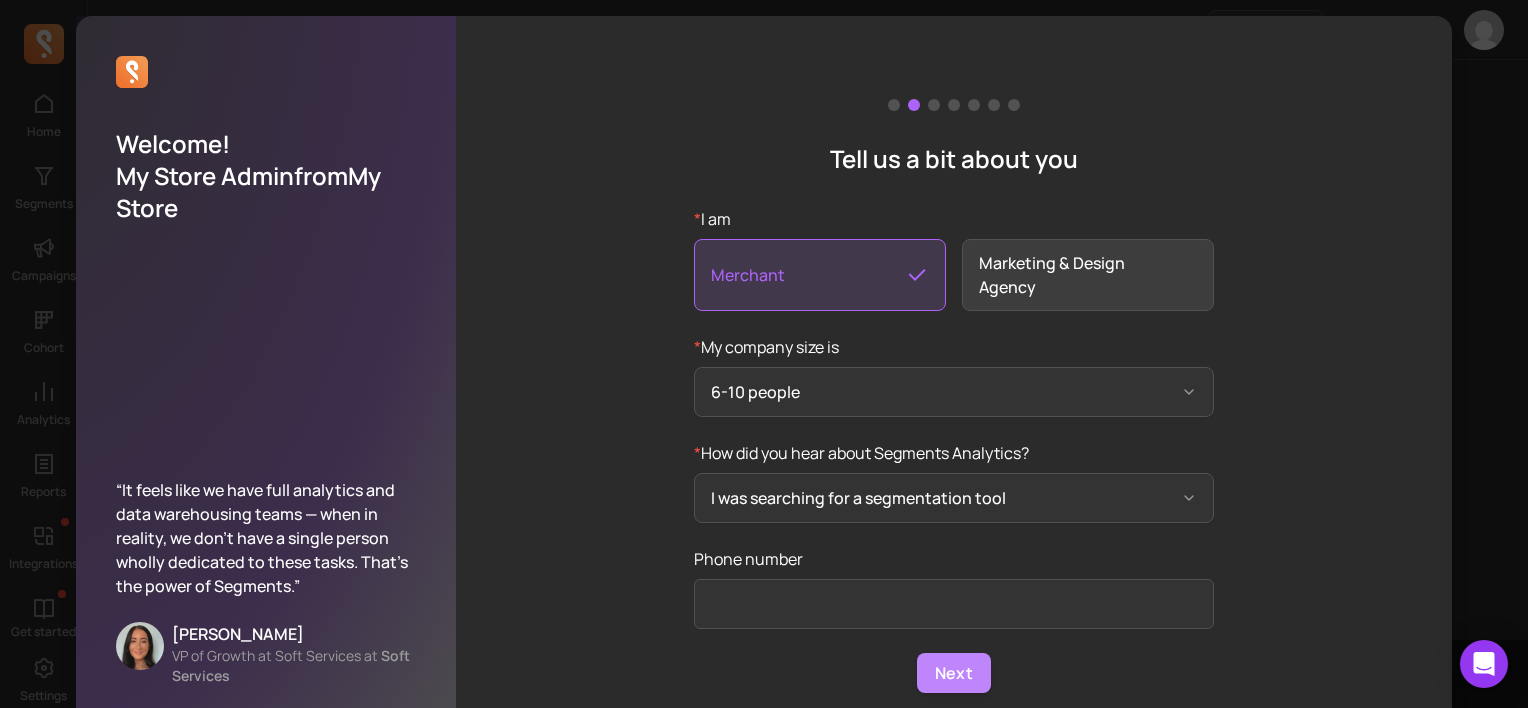 click on "Next" at bounding box center (954, 673) 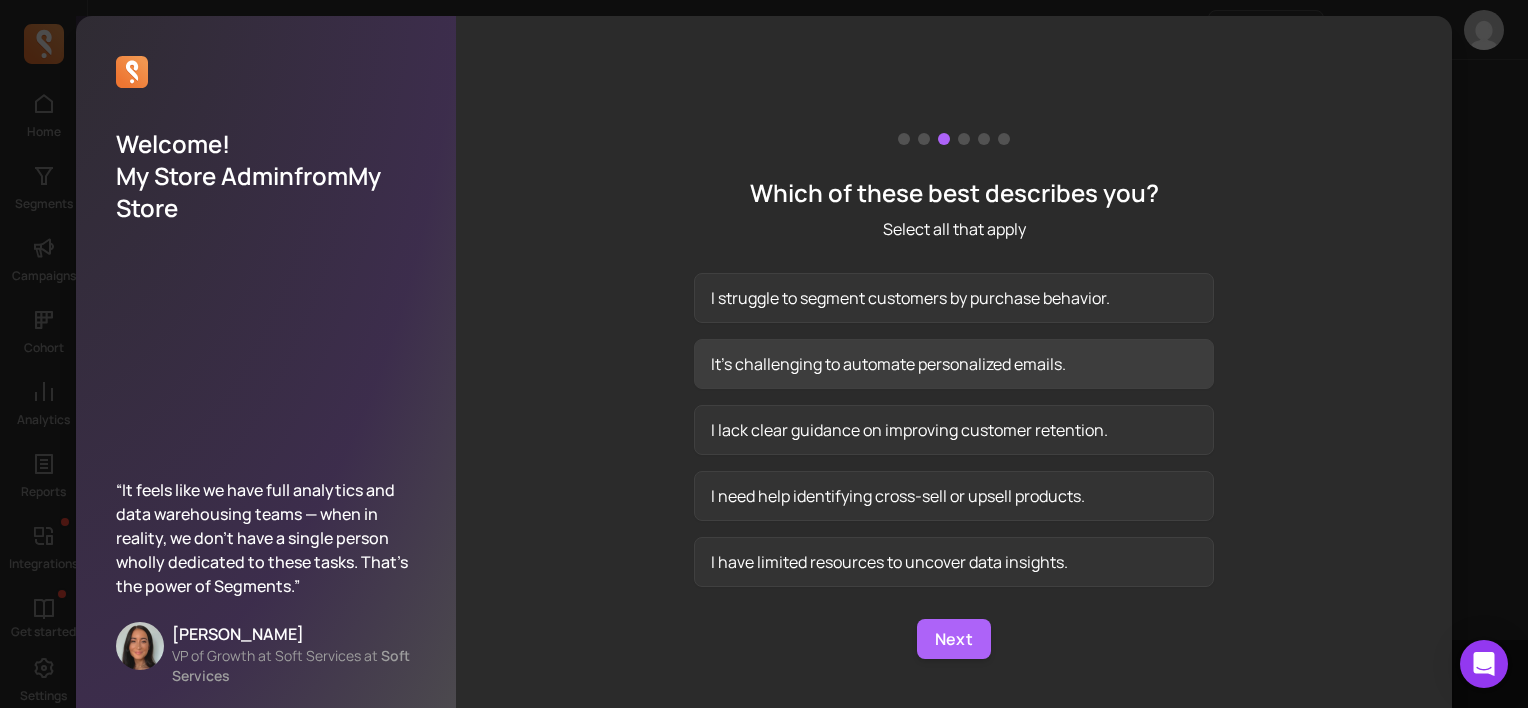 click on "It’s challenging to automate personalized emails." at bounding box center [954, 364] 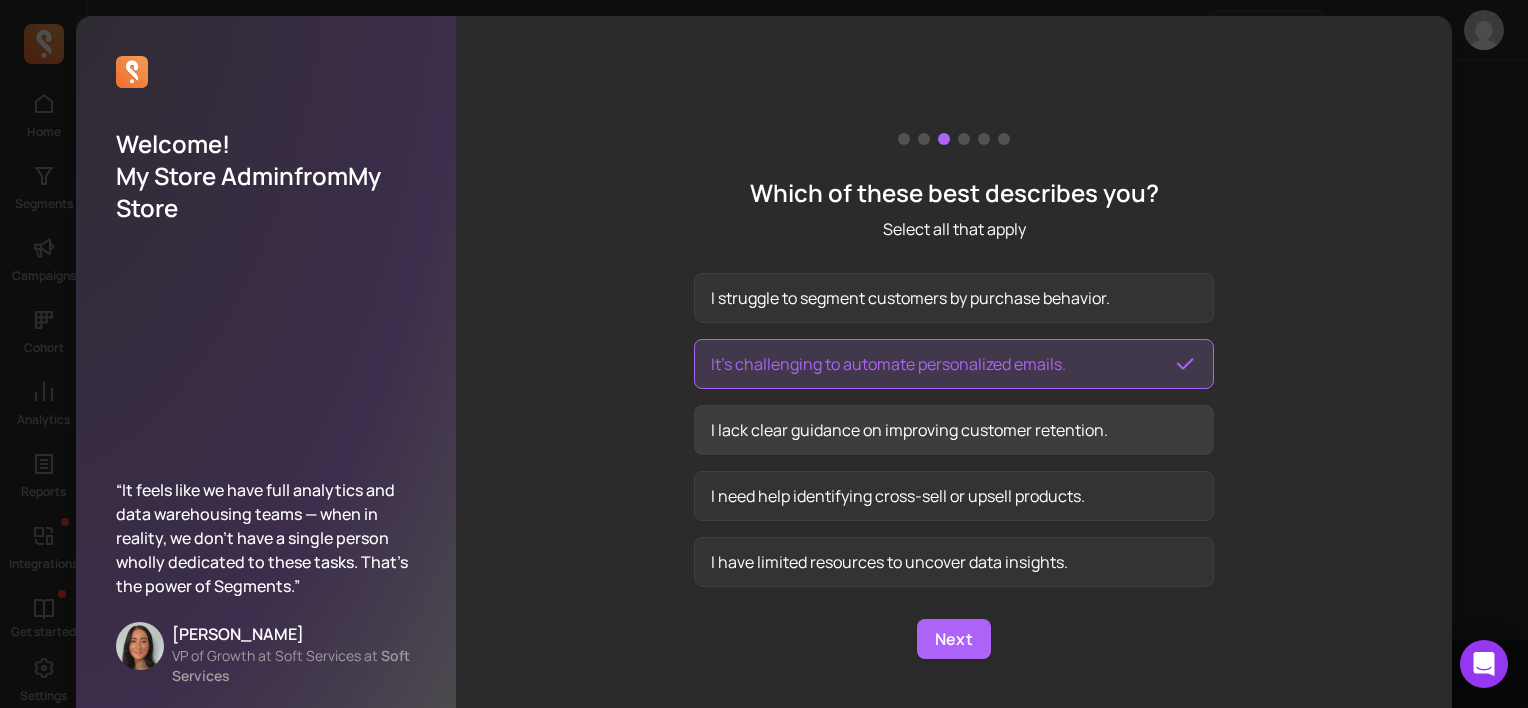 click on "I lack clear guidance on improving customer retention." at bounding box center (954, 430) 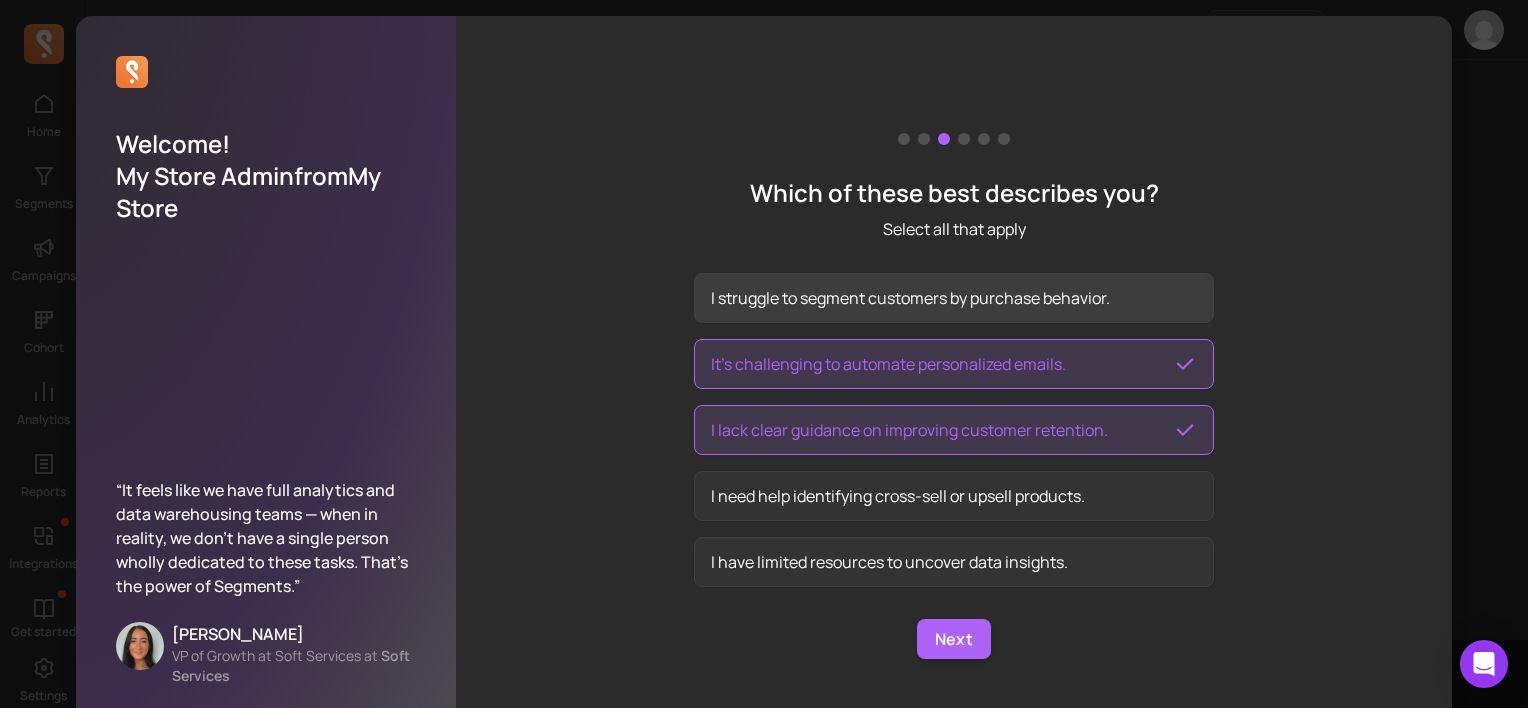 click on "I struggle to segment customers by purchase behavior." at bounding box center (954, 298) 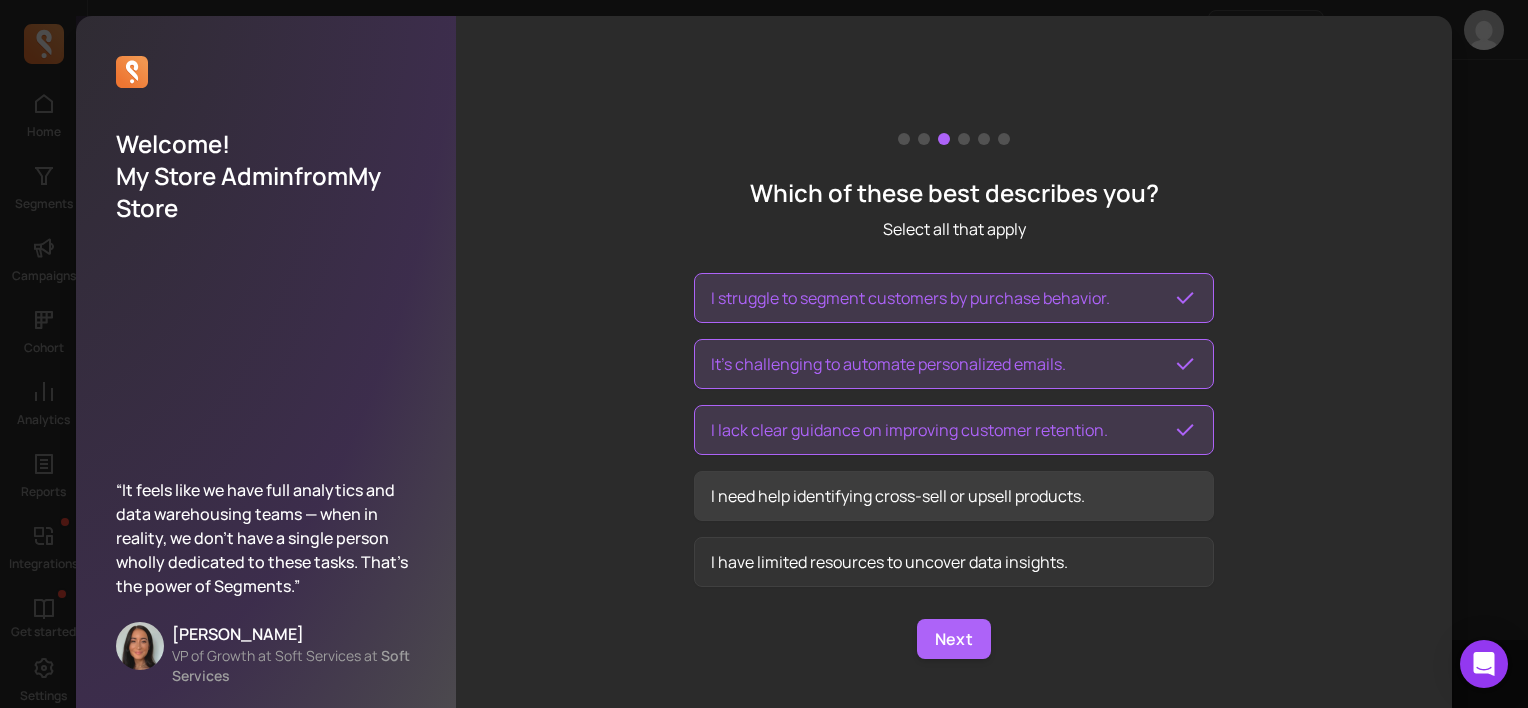 click on "I need help identifying cross-sell or upsell products." at bounding box center [954, 496] 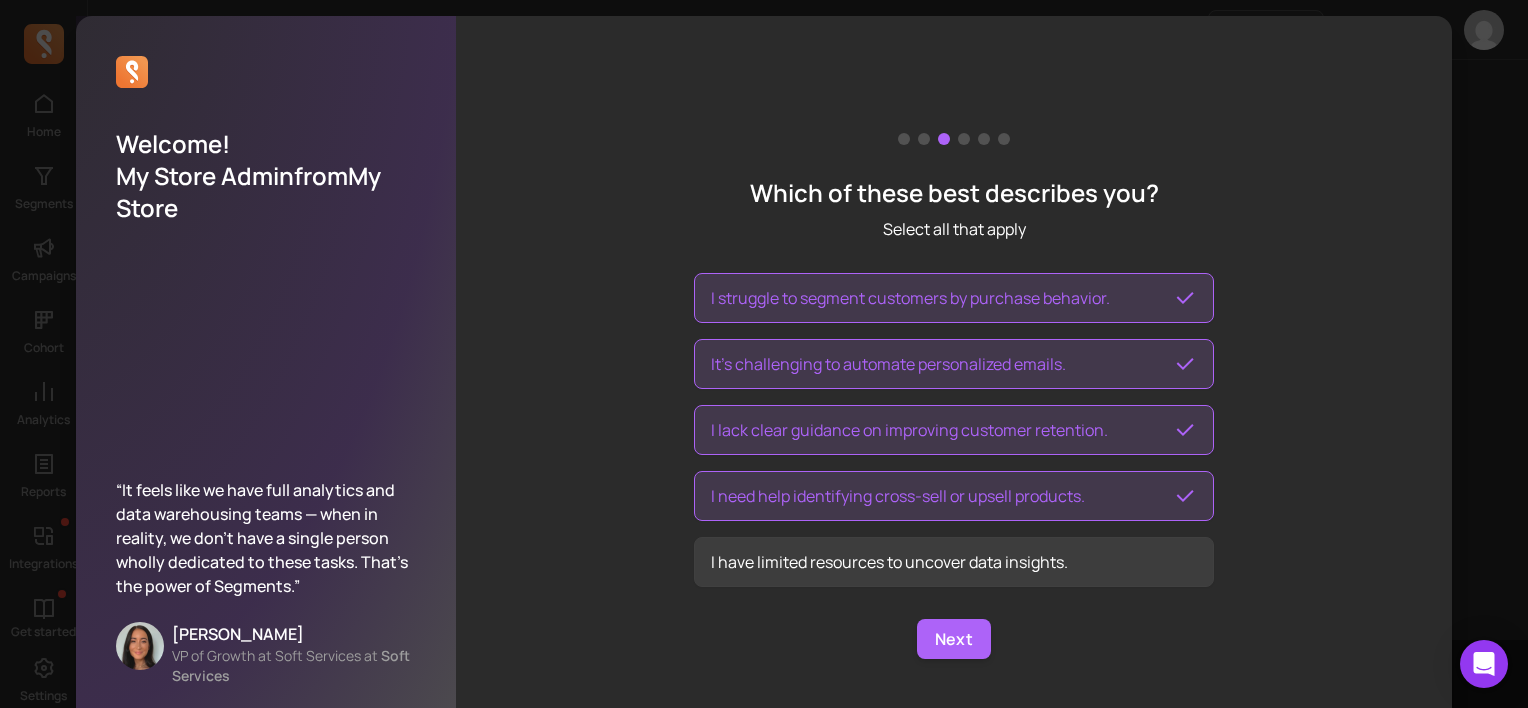 click on "I have limited resources to uncover data insights." at bounding box center [954, 562] 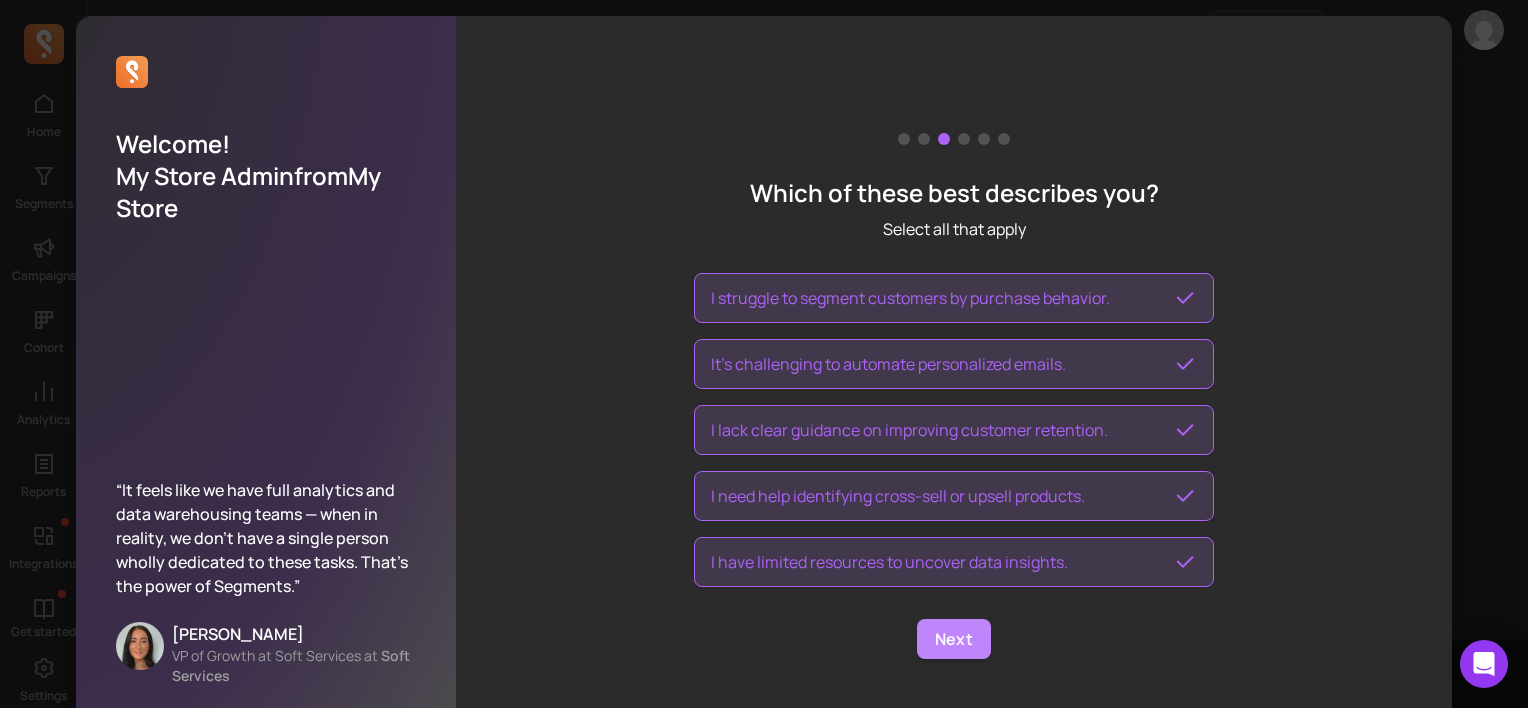 click on "Next" at bounding box center (954, 639) 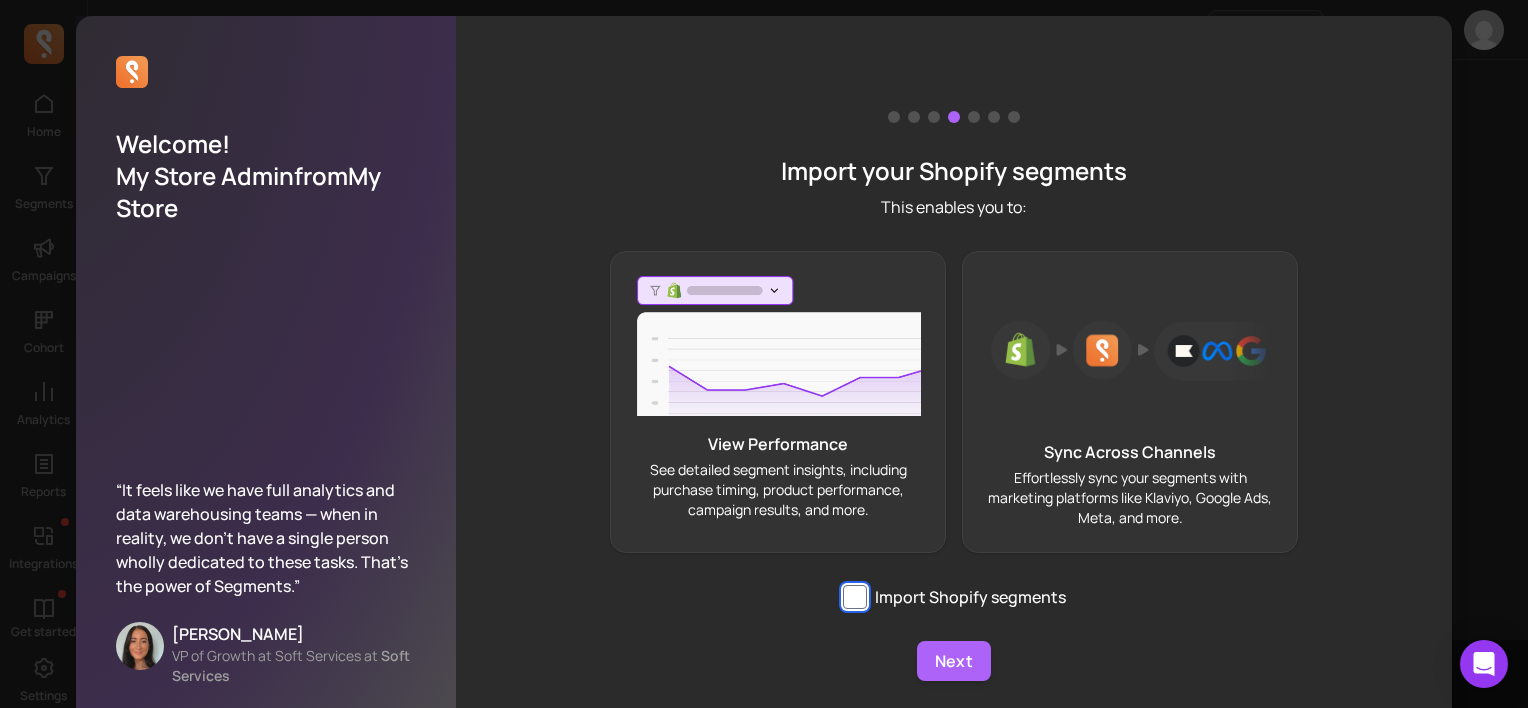 click on "Import Shopify segments" at bounding box center (855, 597) 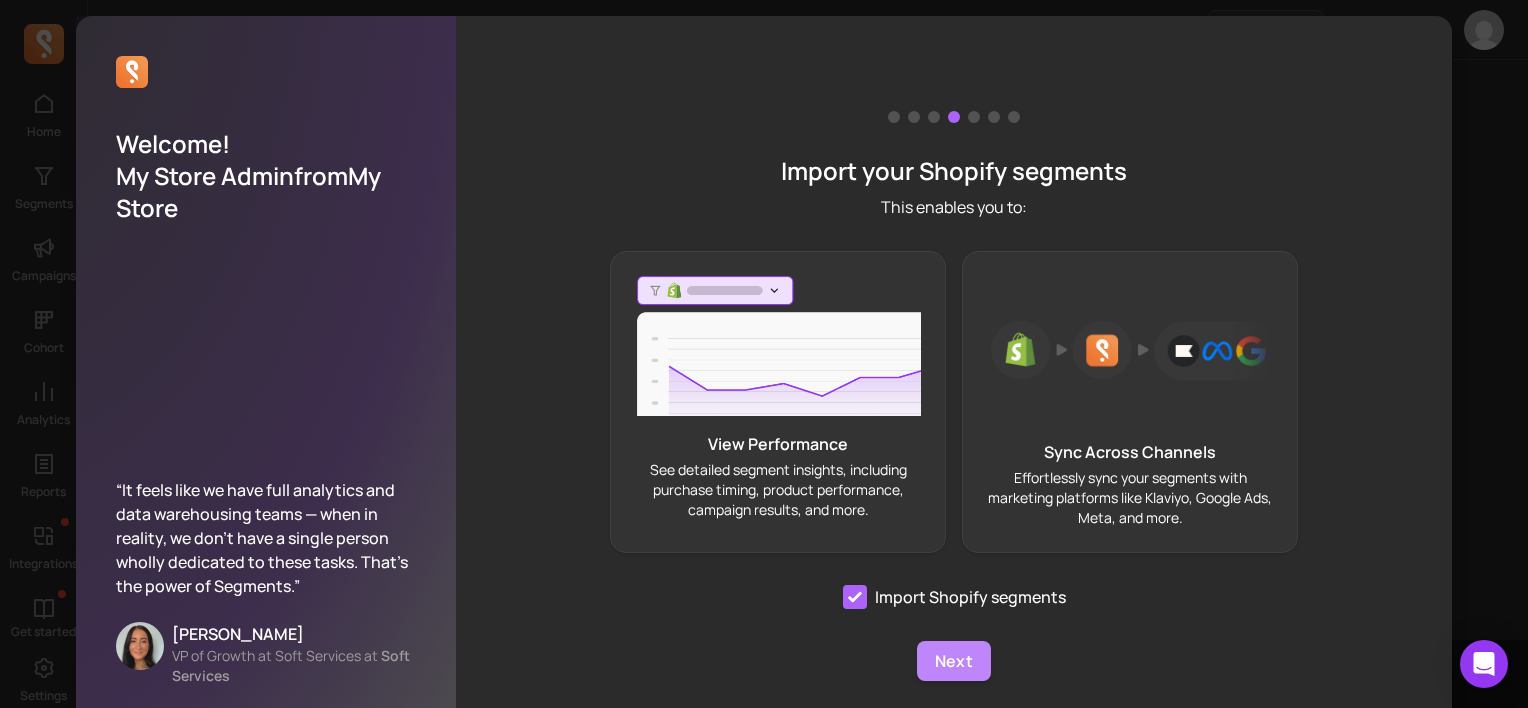 click on "Next" at bounding box center [954, 661] 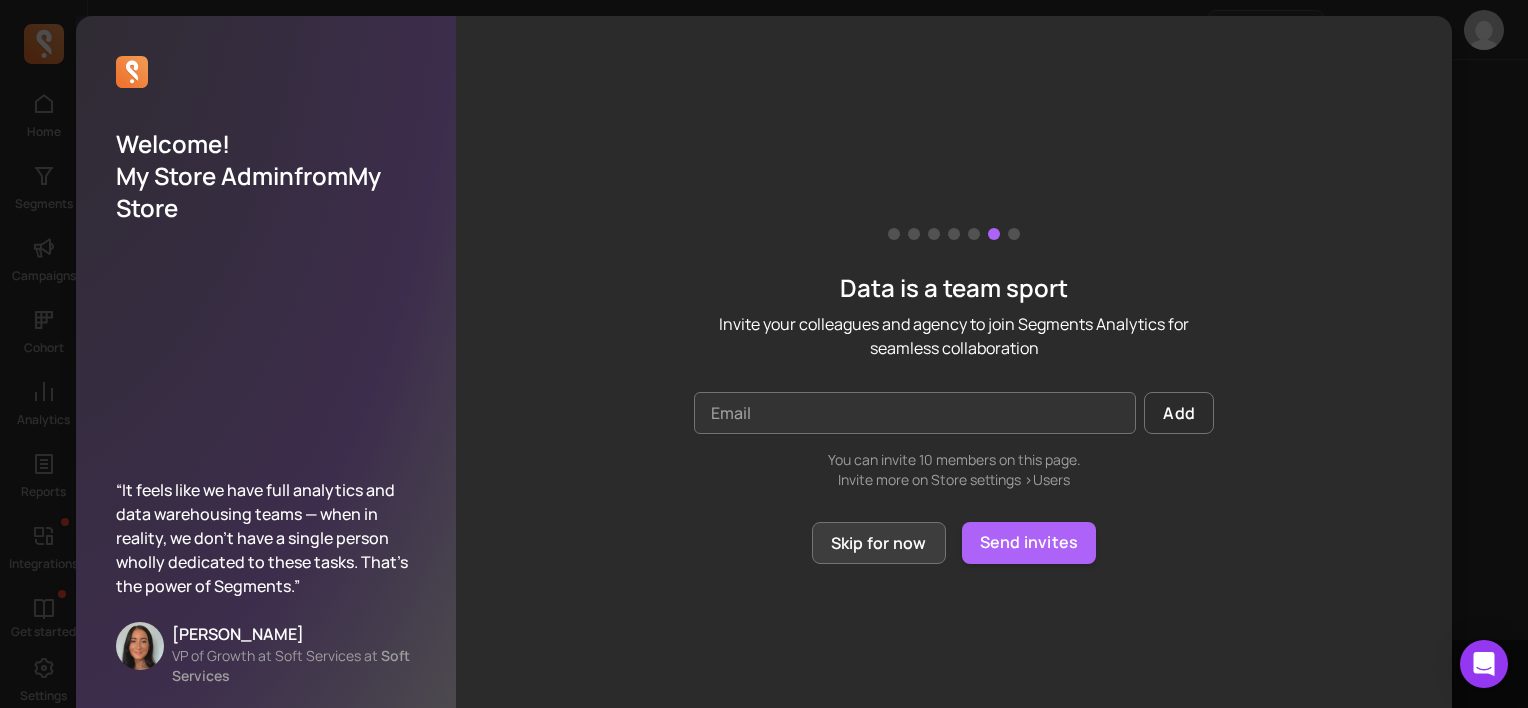 click on "Skip for now" at bounding box center [879, 543] 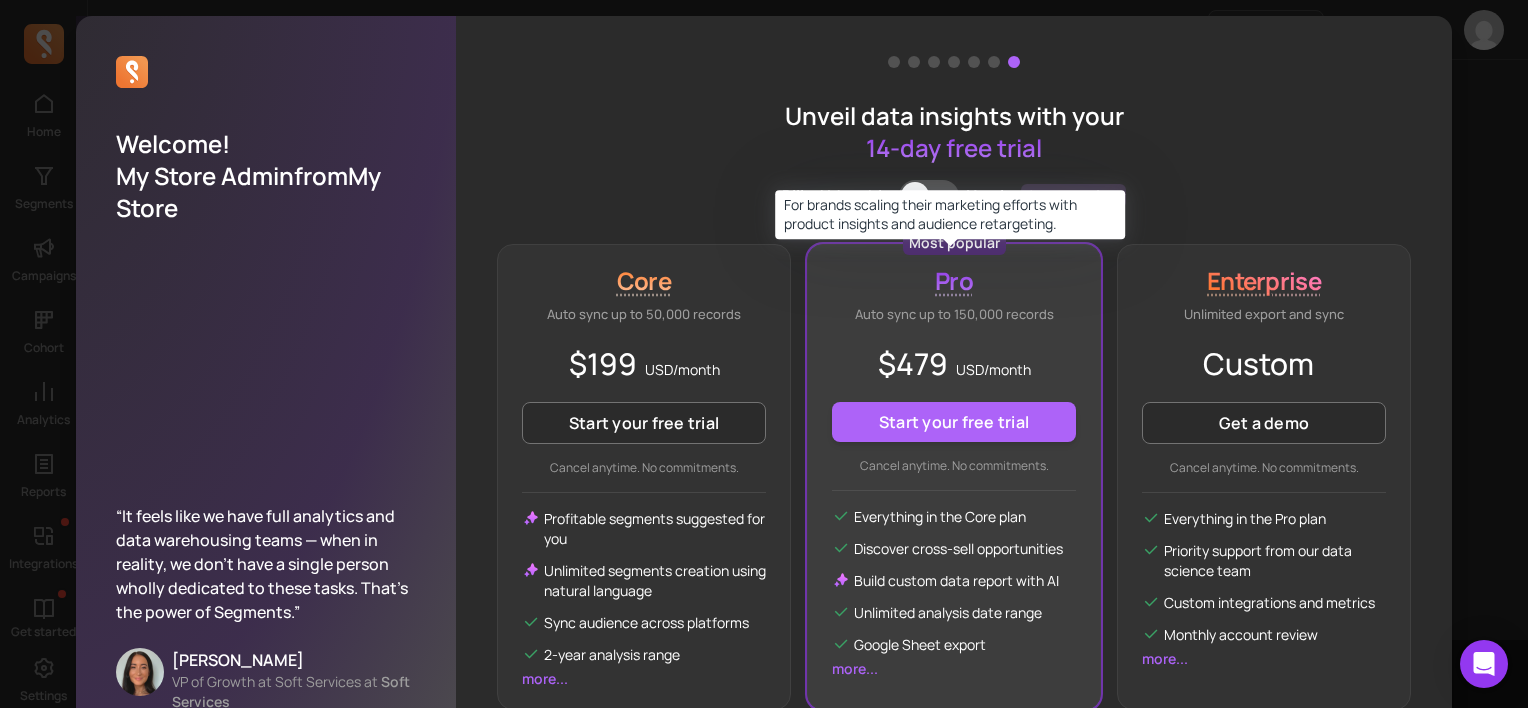 scroll, scrollTop: 108, scrollLeft: 0, axis: vertical 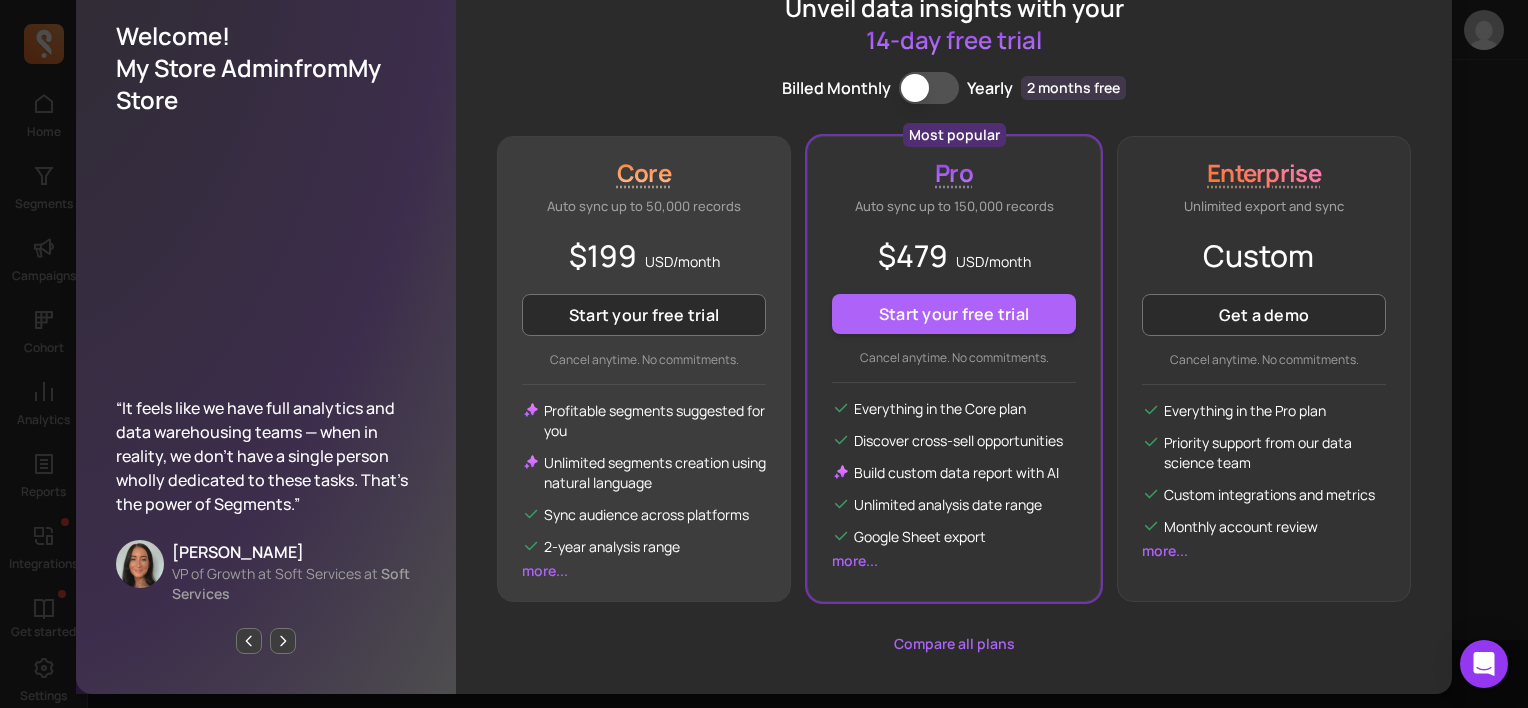 click on "Core Auto sync up to 50,000 records $199 USD/  month Start your free trial Cancel anytime. No commitments. Profitable segments suggested for you   Unlimited segments creation using natural language   Sync audience across platforms   2-year analysis range   more..." at bounding box center (644, 369) 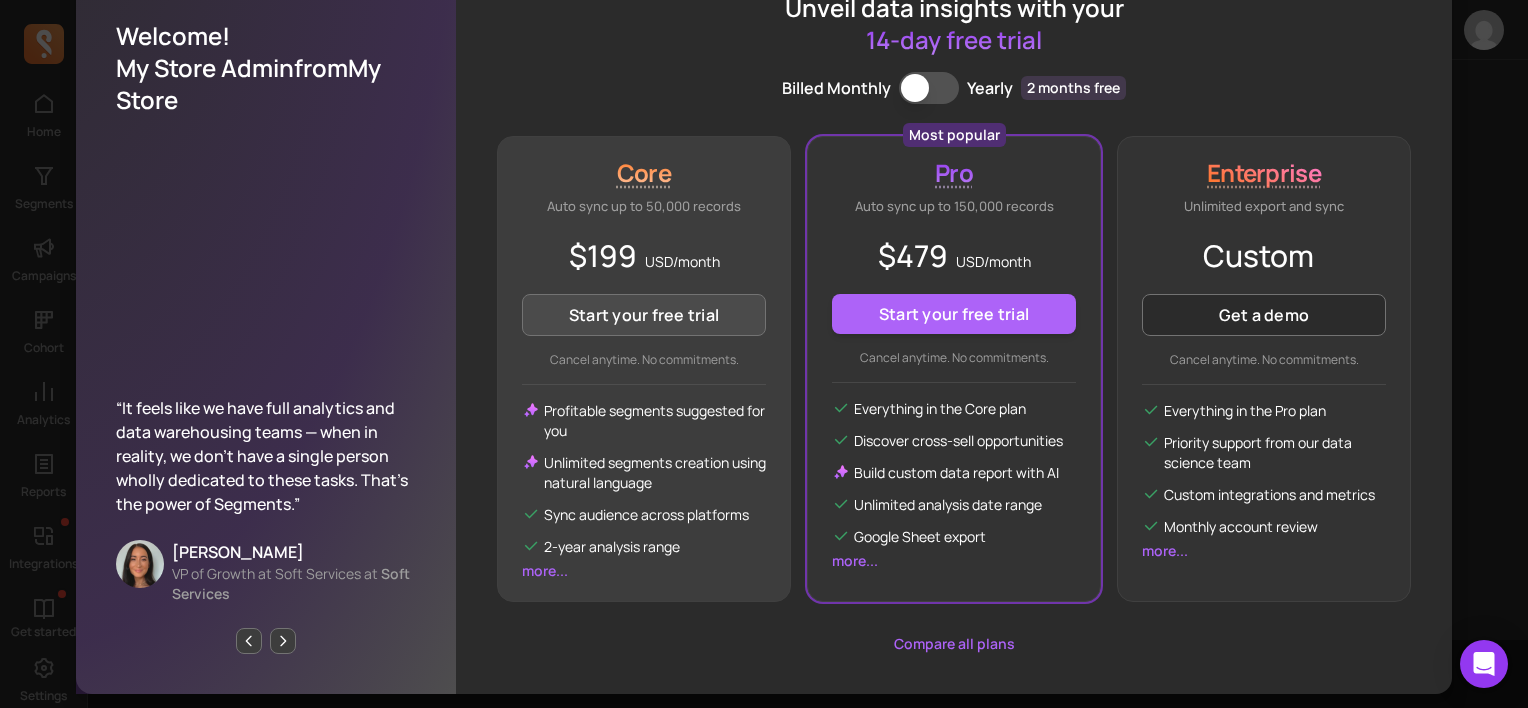 click on "Start your free trial" at bounding box center [644, 315] 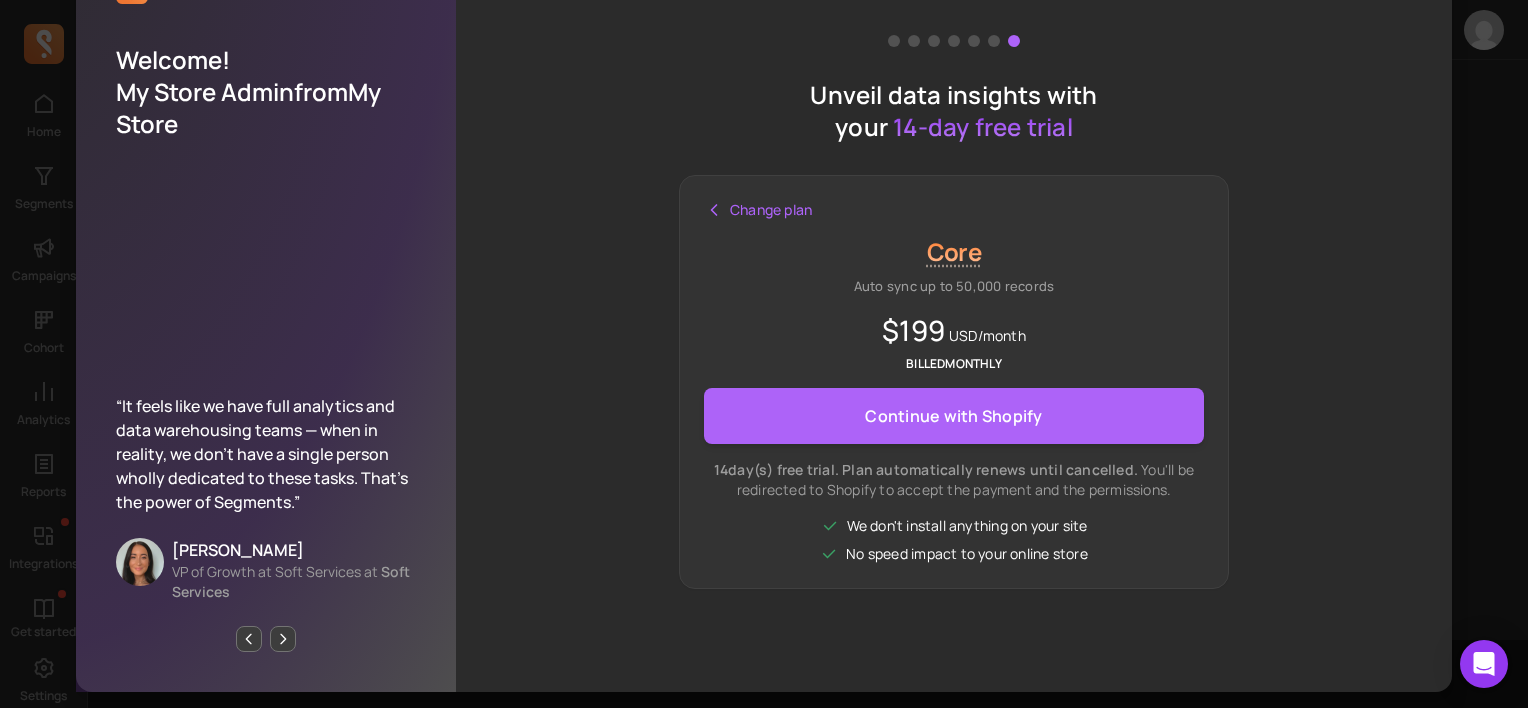 scroll, scrollTop: 84, scrollLeft: 0, axis: vertical 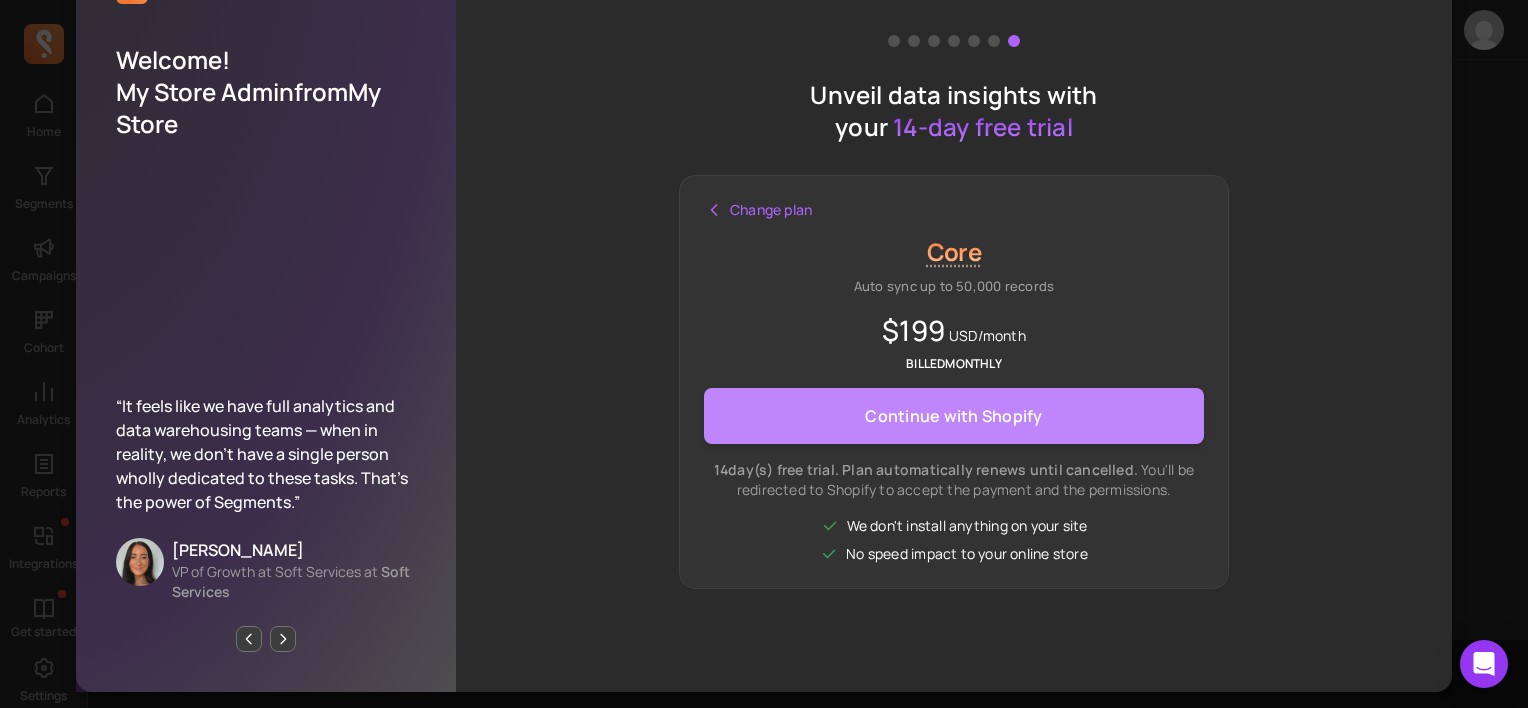 click on "Continue with Shopify" at bounding box center (953, 416) 